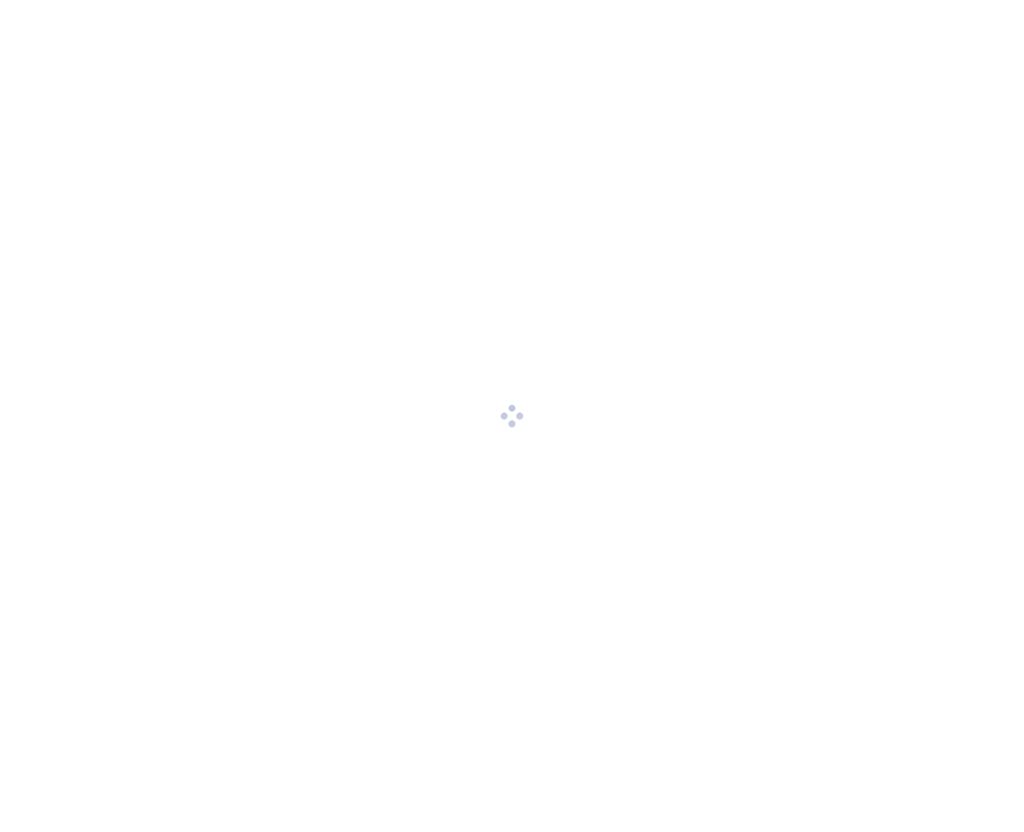 scroll, scrollTop: 0, scrollLeft: 0, axis: both 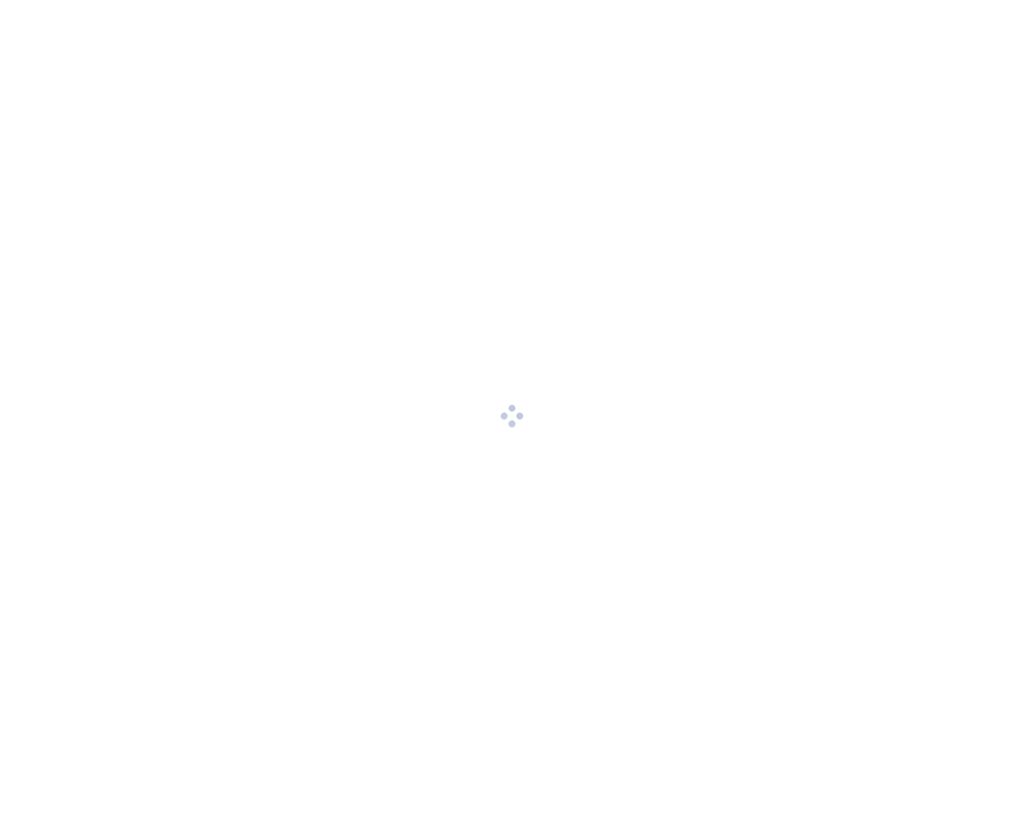 click at bounding box center [512, 416] 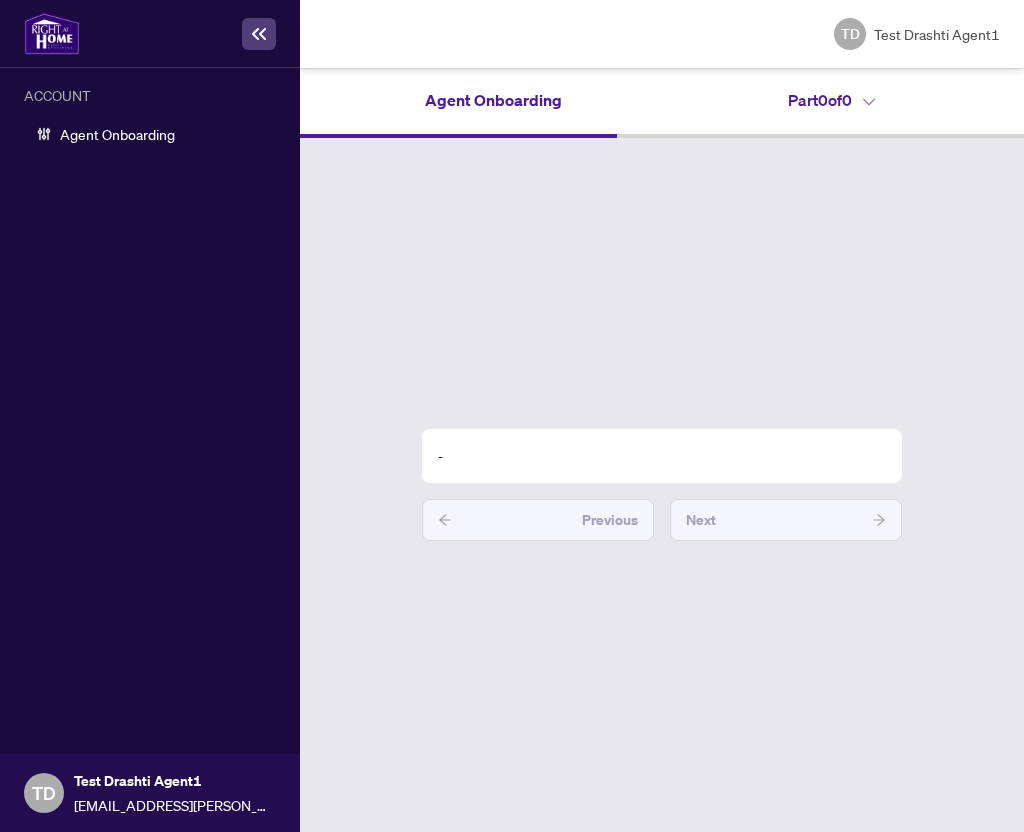 click on "Part  0  of  0" at bounding box center [831, 100] 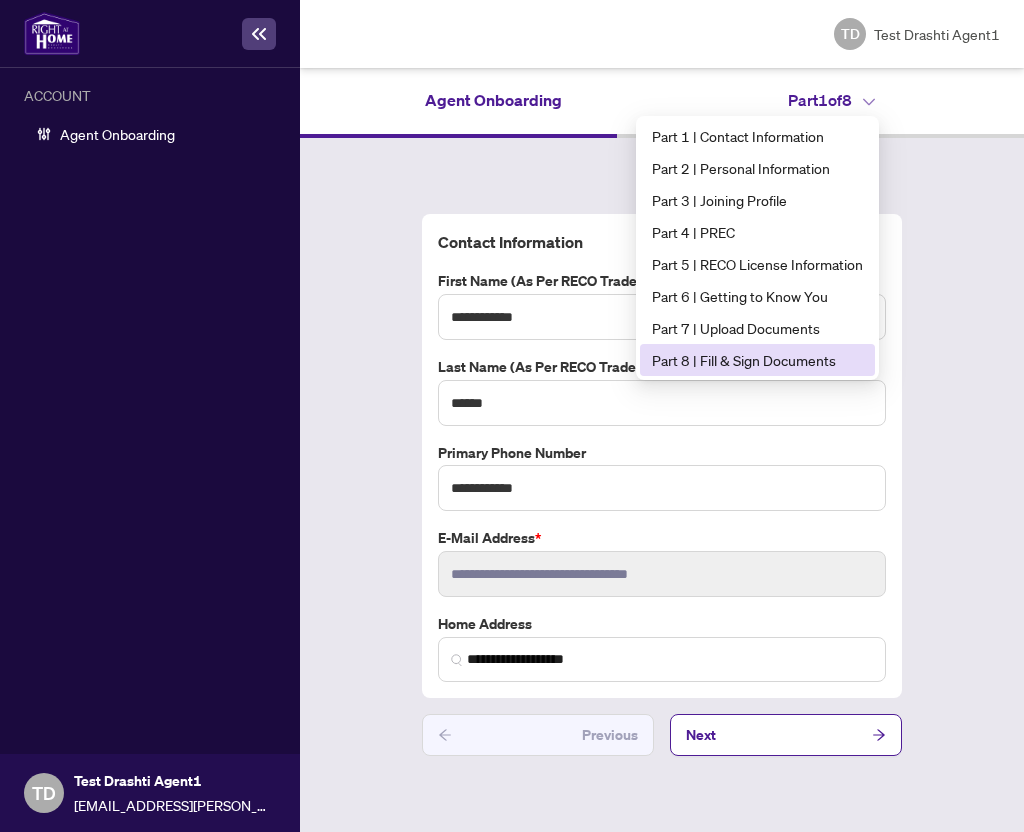 click on "Part 8 | Fill & Sign Documents" at bounding box center [757, 360] 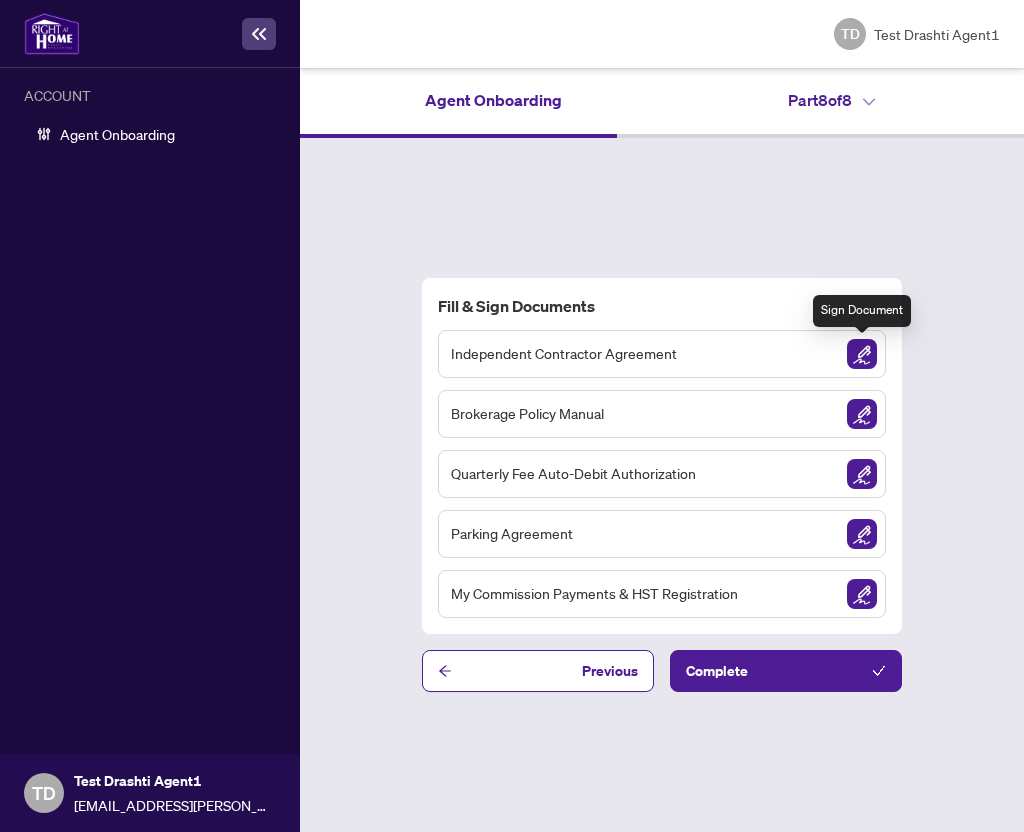 click at bounding box center [862, 354] 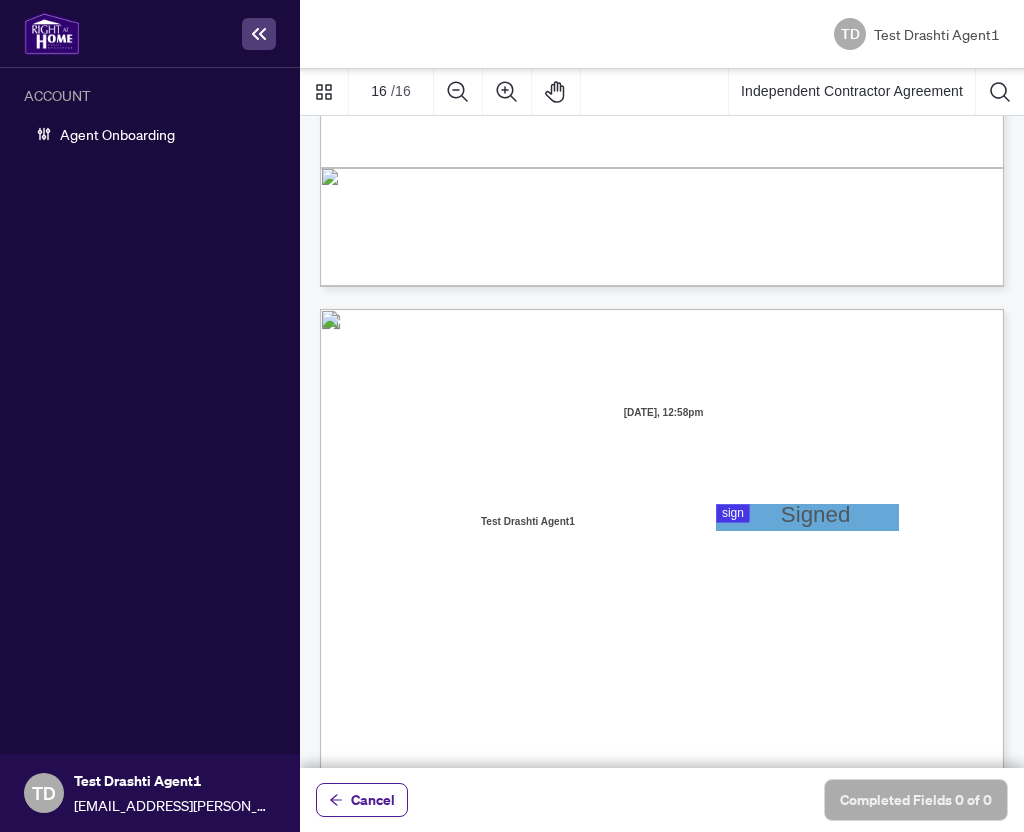 scroll, scrollTop: 13436, scrollLeft: 0, axis: vertical 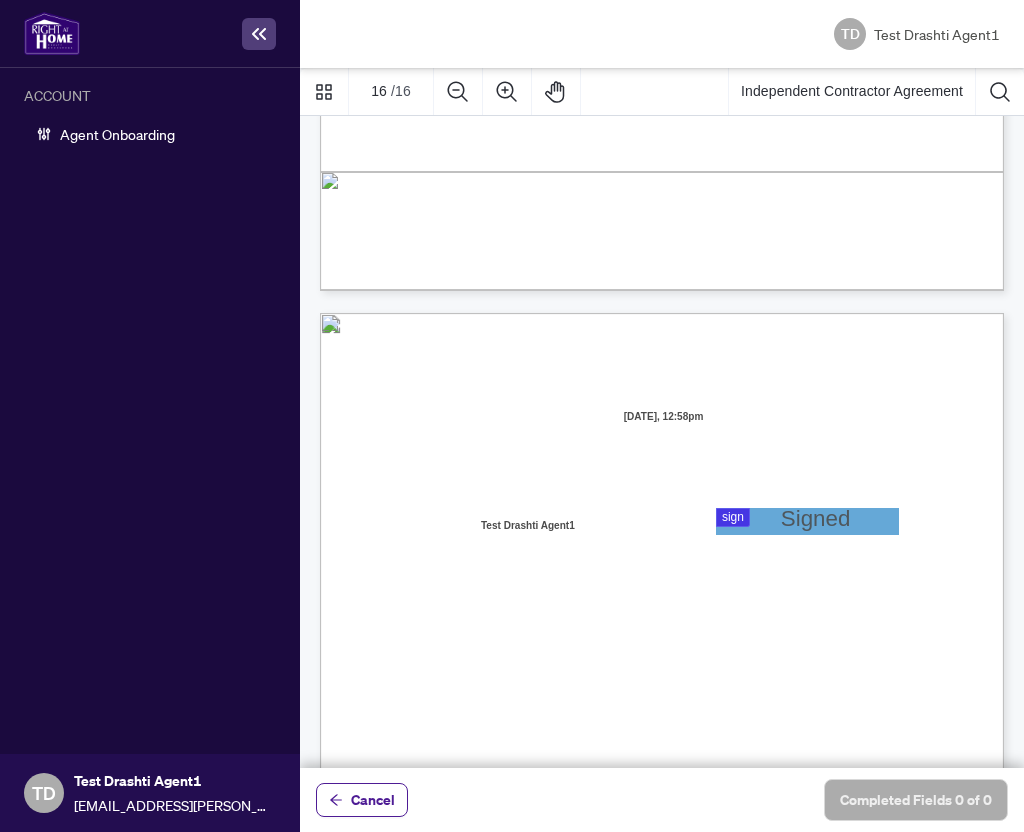 click on "Jul/02/2025, 12:58pm" at bounding box center [664, 417] 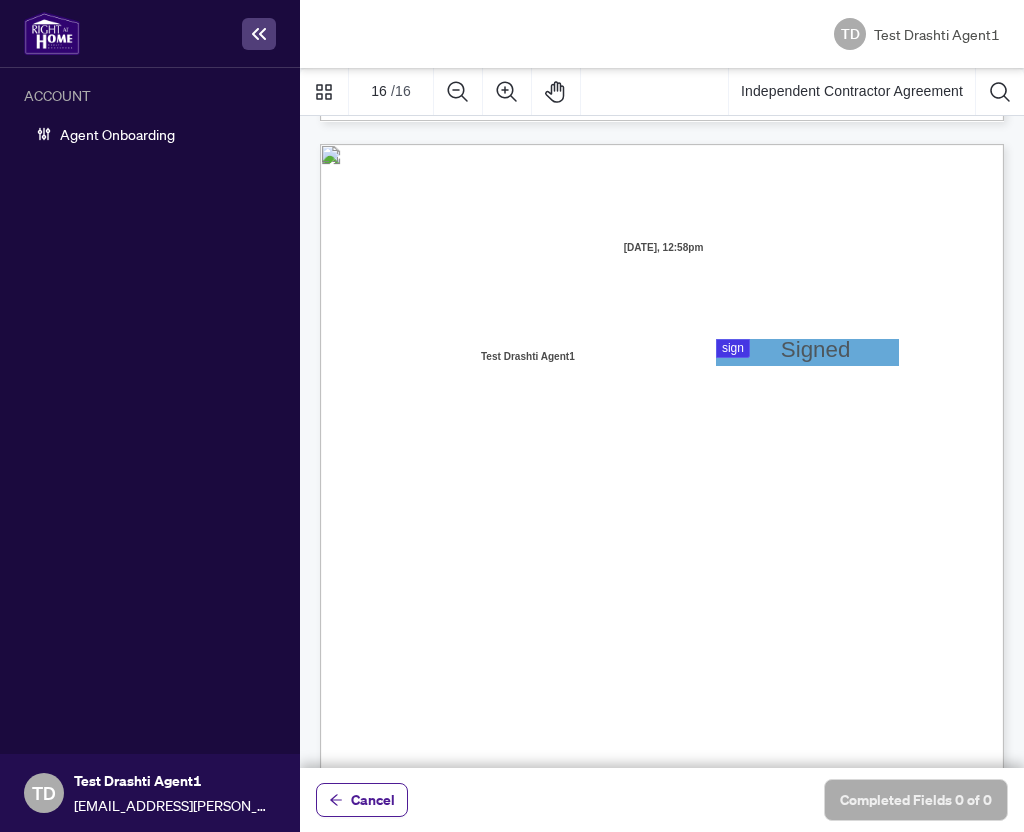 scroll, scrollTop: 13587, scrollLeft: 0, axis: vertical 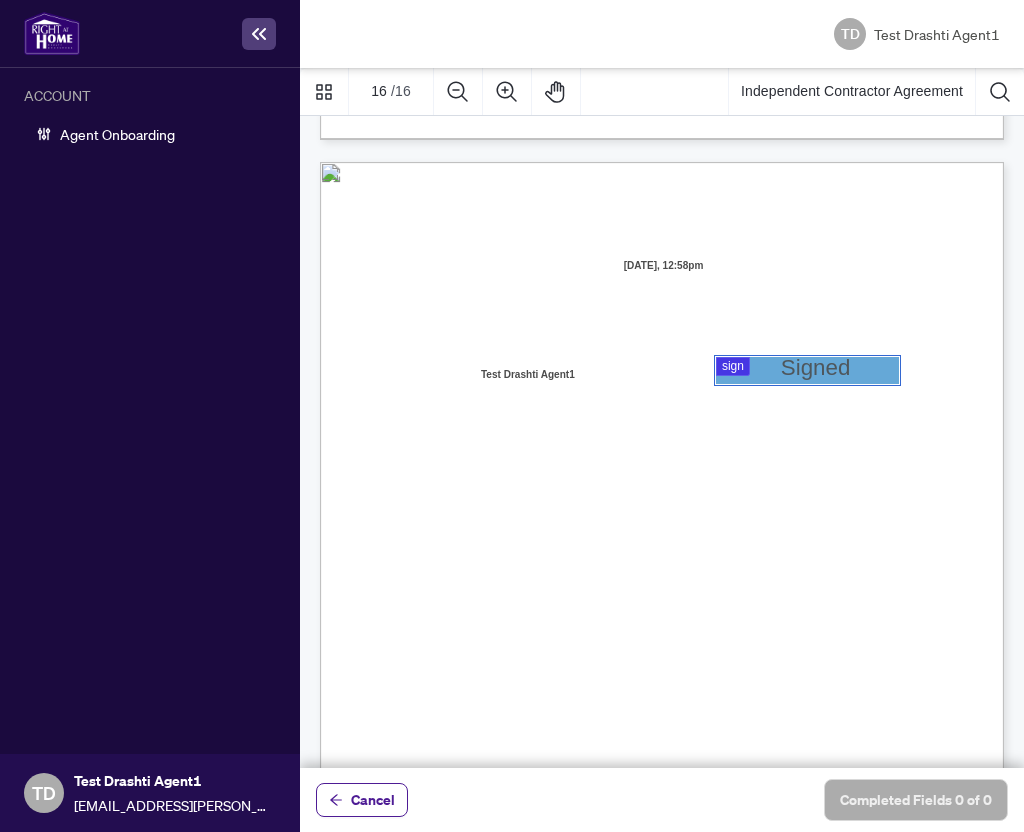 click at bounding box center (662, 418) 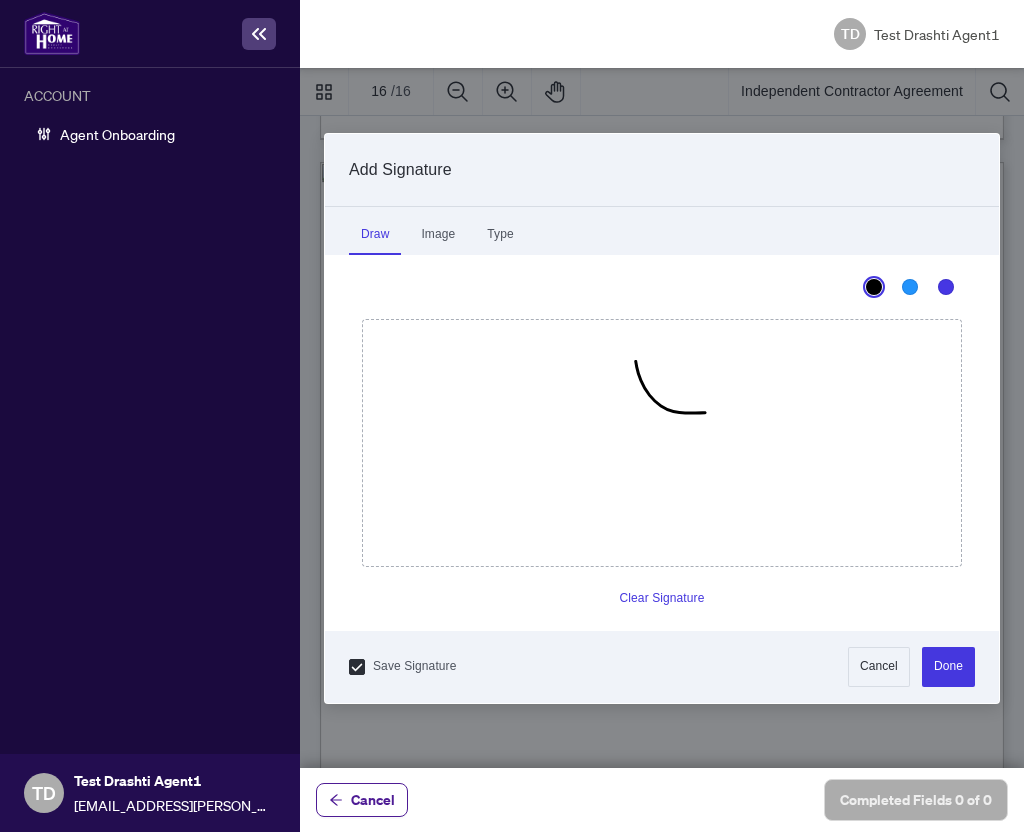 drag, startPoint x: 705, startPoint y: 412, endPoint x: 795, endPoint y: 476, distance: 110.4355 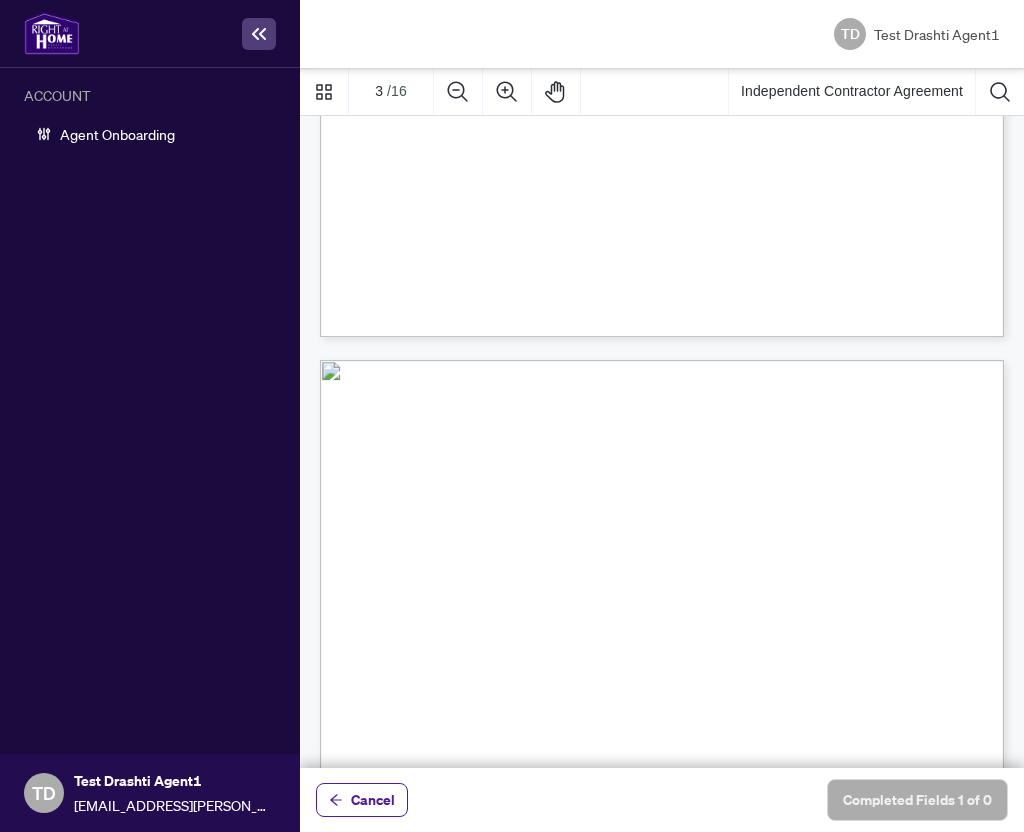 scroll, scrollTop: 0, scrollLeft: 0, axis: both 